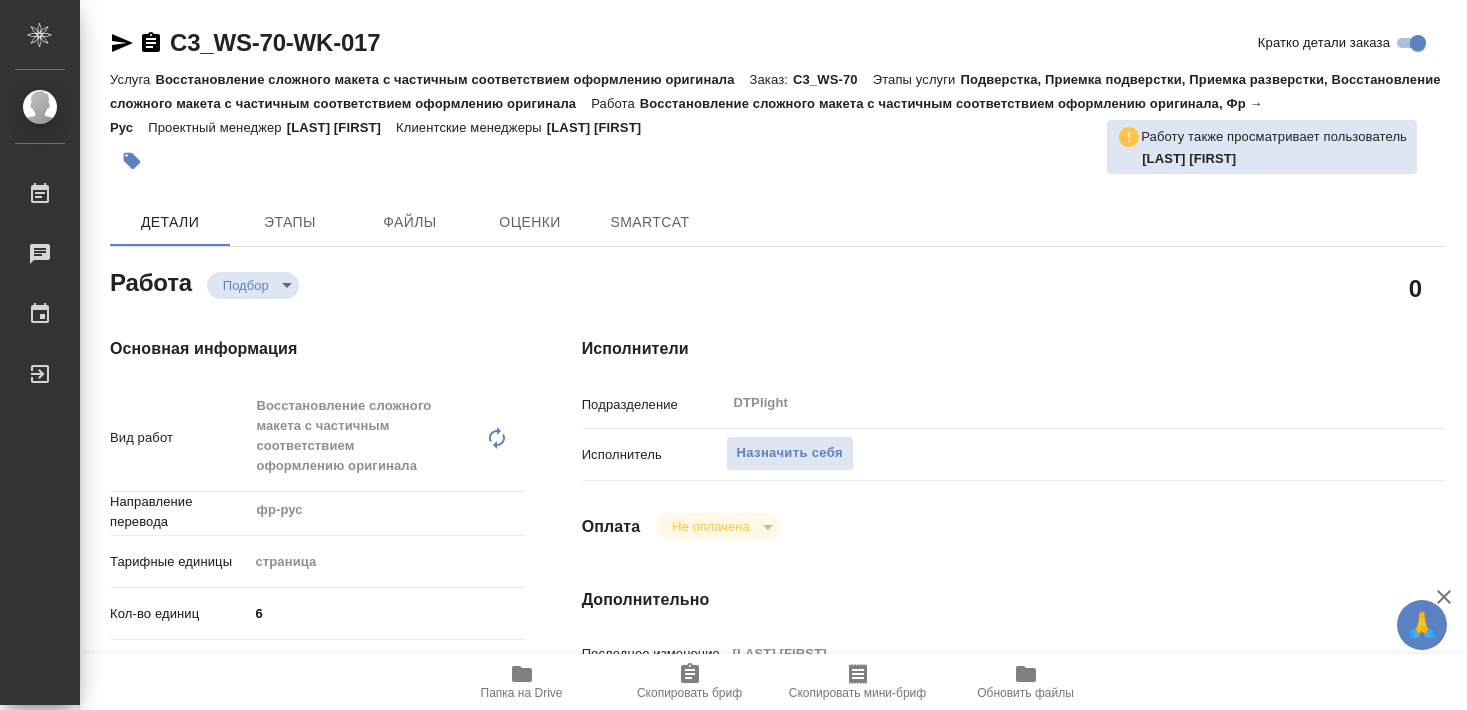 scroll, scrollTop: 0, scrollLeft: 0, axis: both 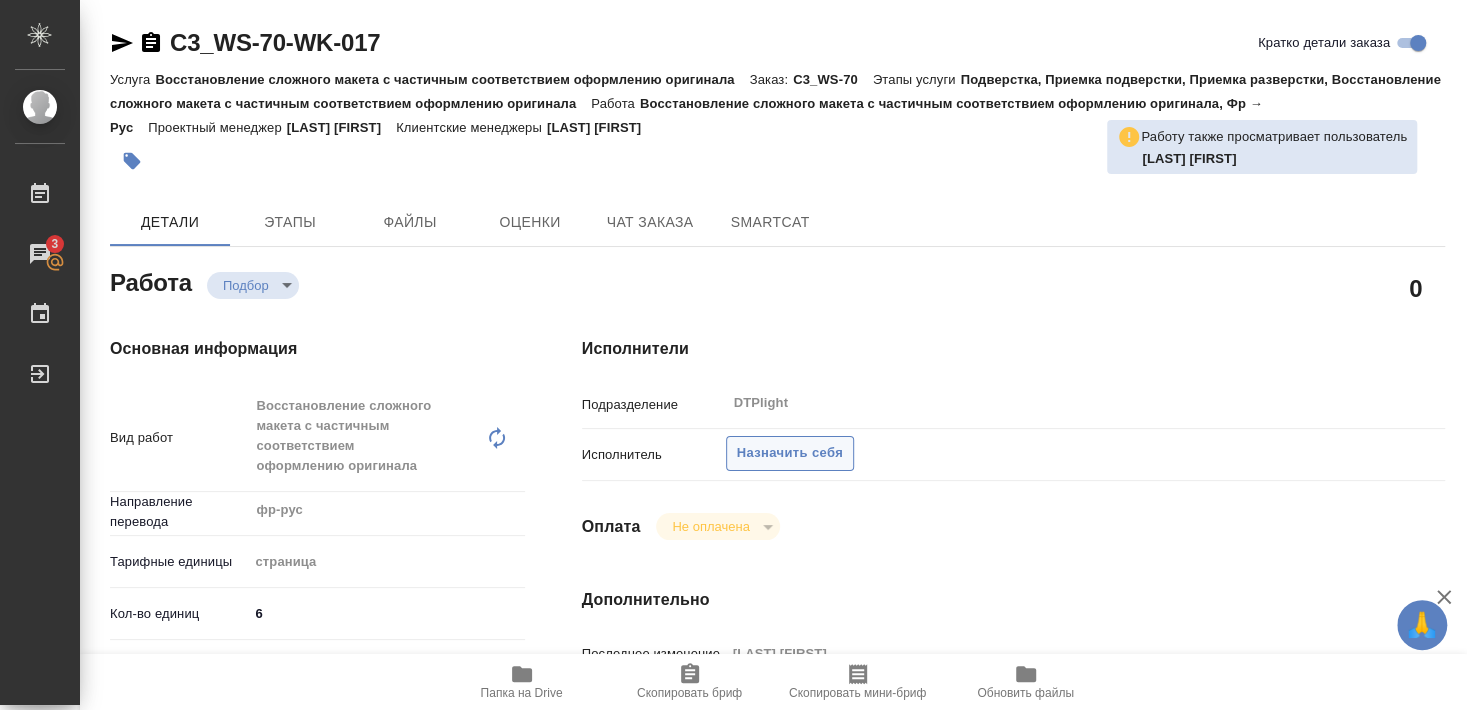 click on "Назначить себя" at bounding box center [790, 453] 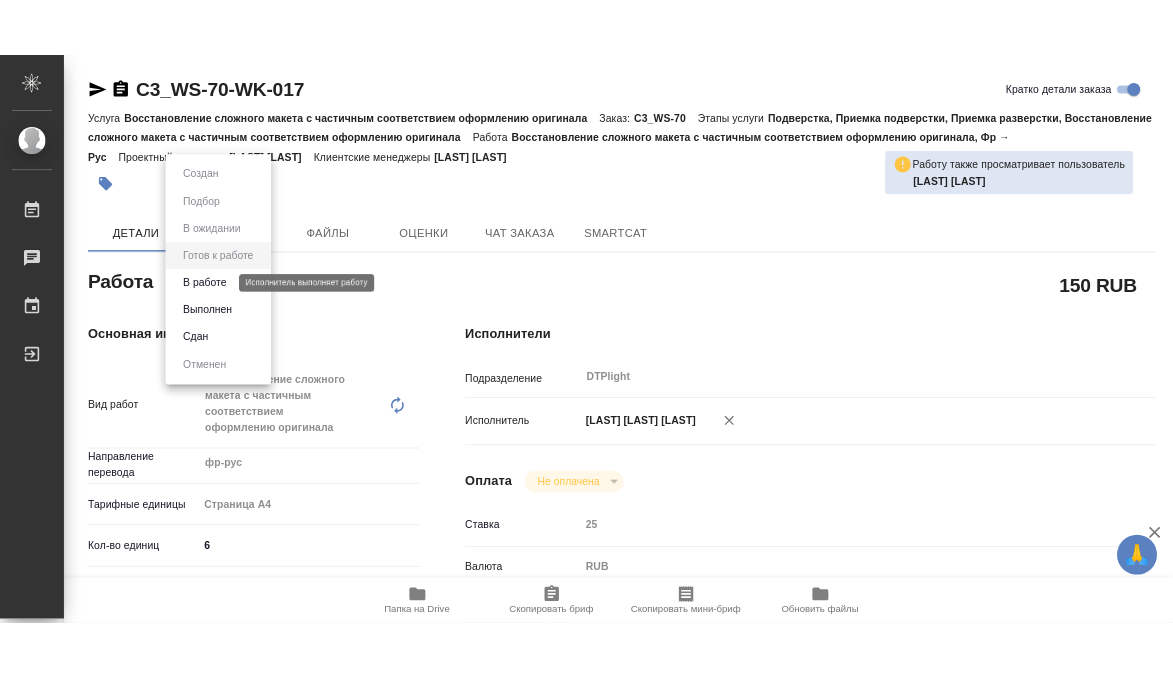 scroll, scrollTop: 0, scrollLeft: 0, axis: both 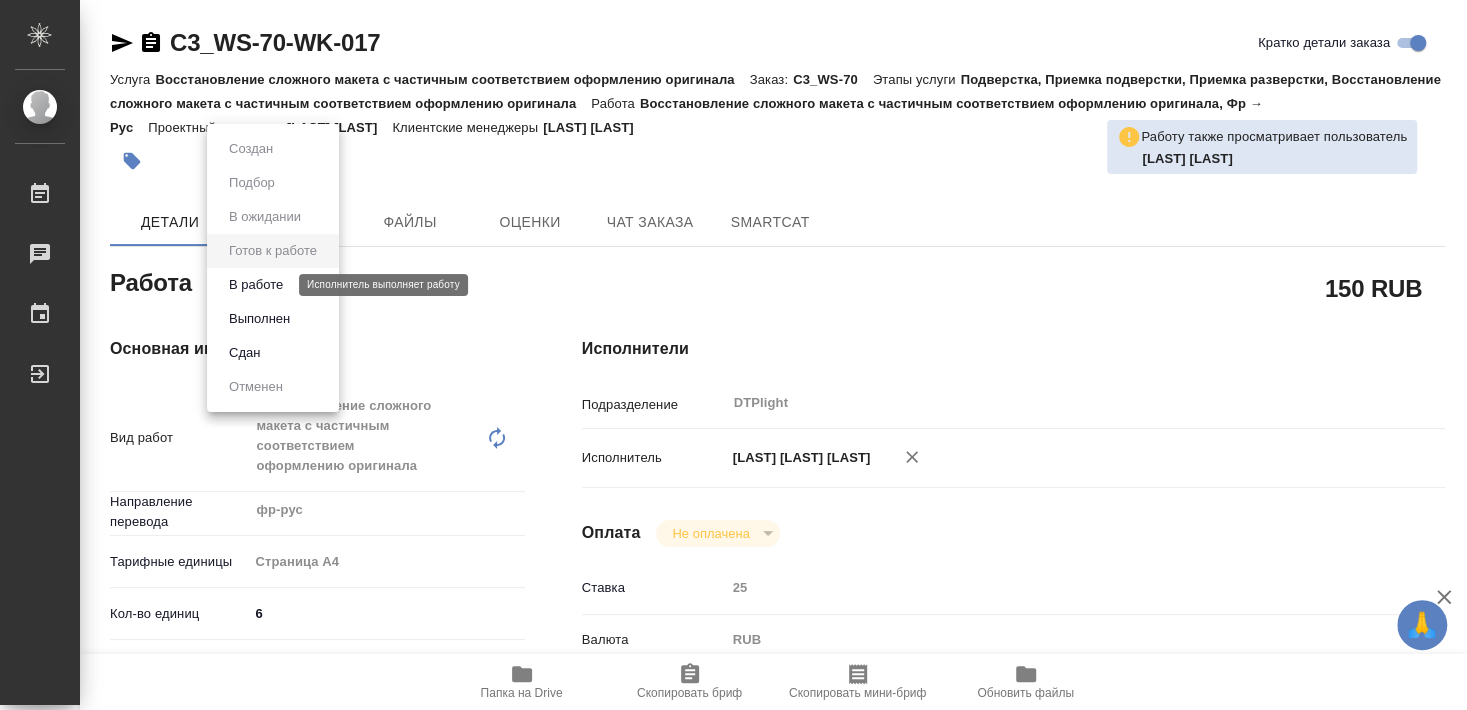 click on "В работе" at bounding box center [256, 285] 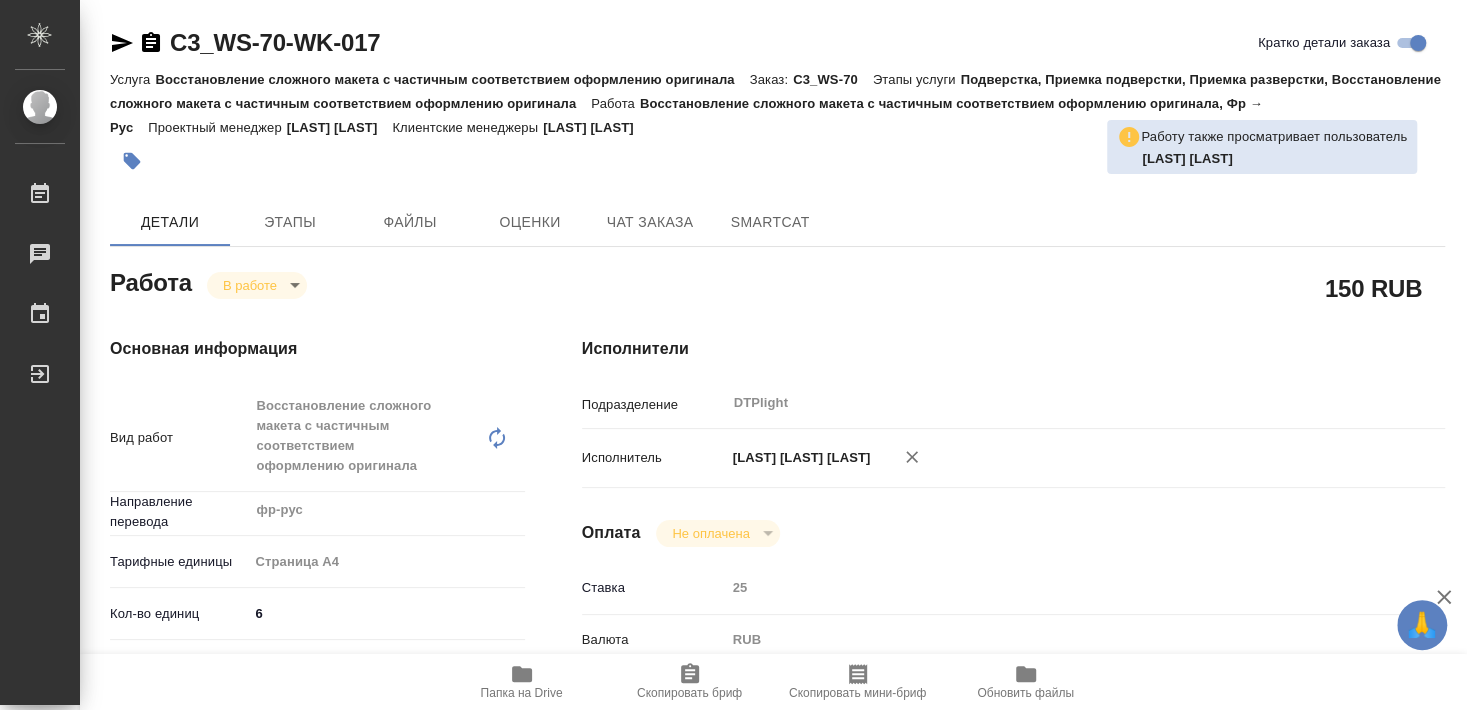 type on "x" 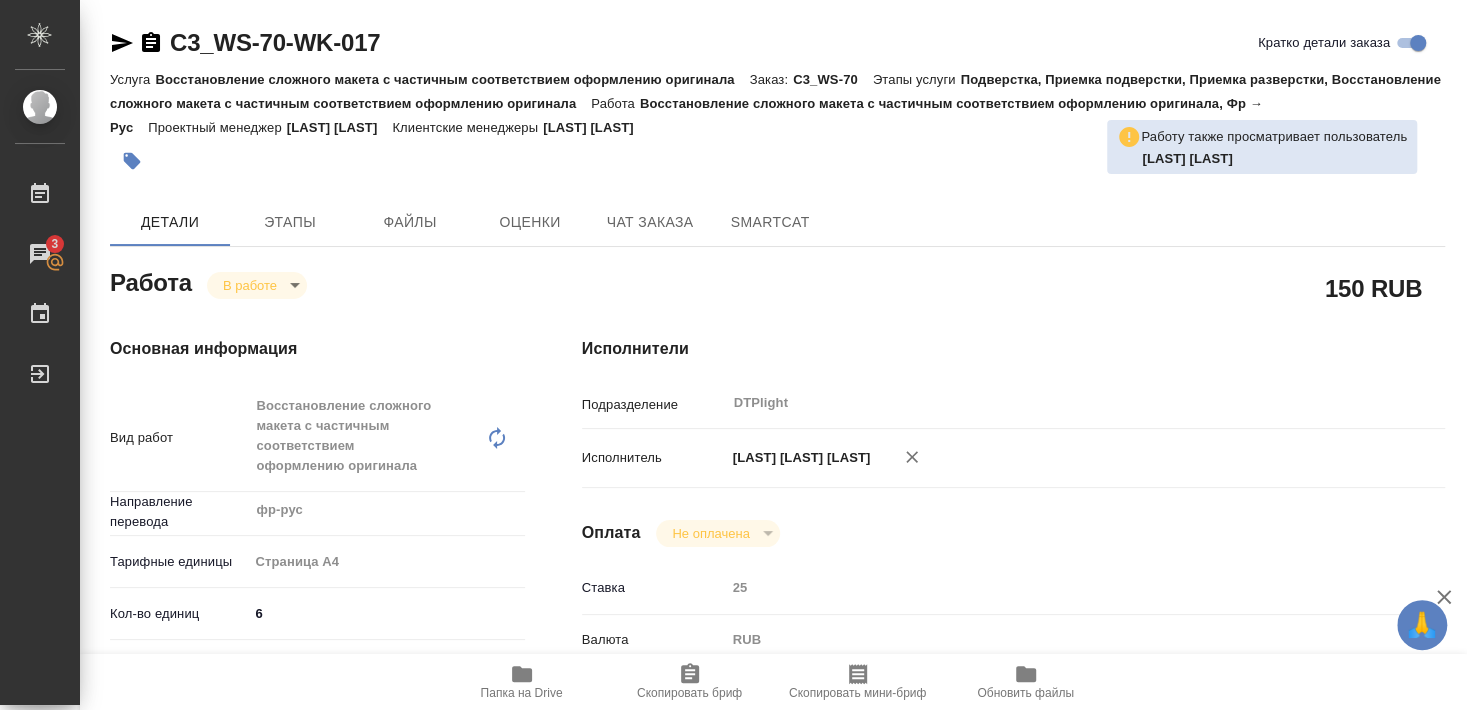type on "x" 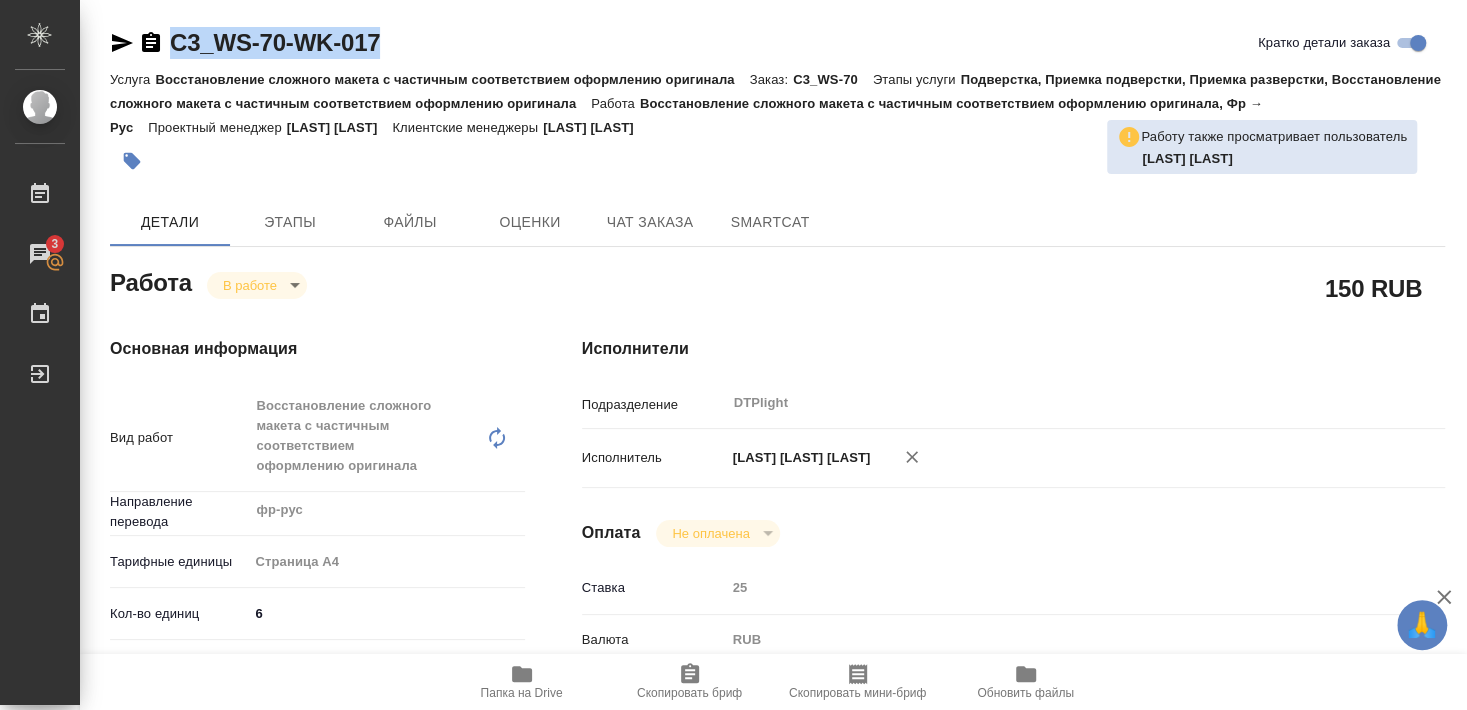 drag, startPoint x: 173, startPoint y: 61, endPoint x: 397, endPoint y: 59, distance: 224.00893 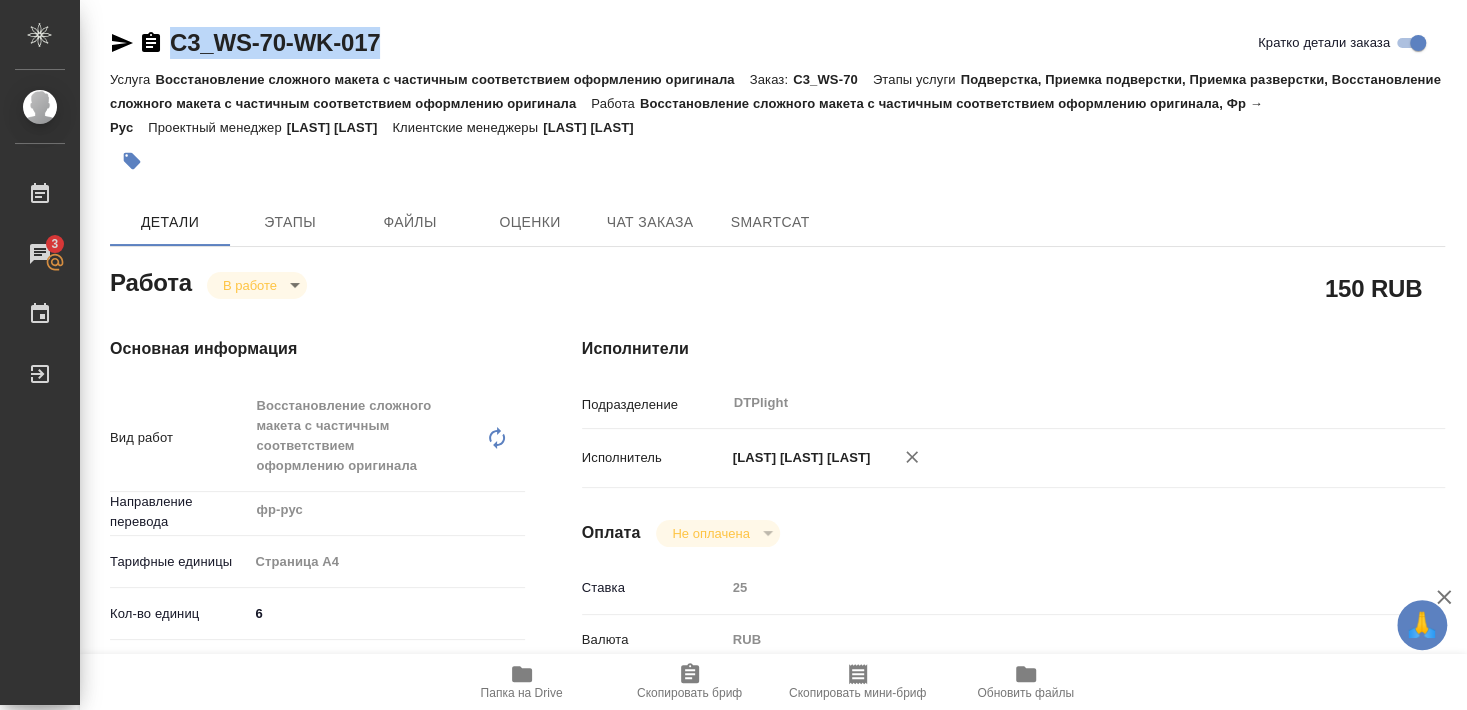 type on "x" 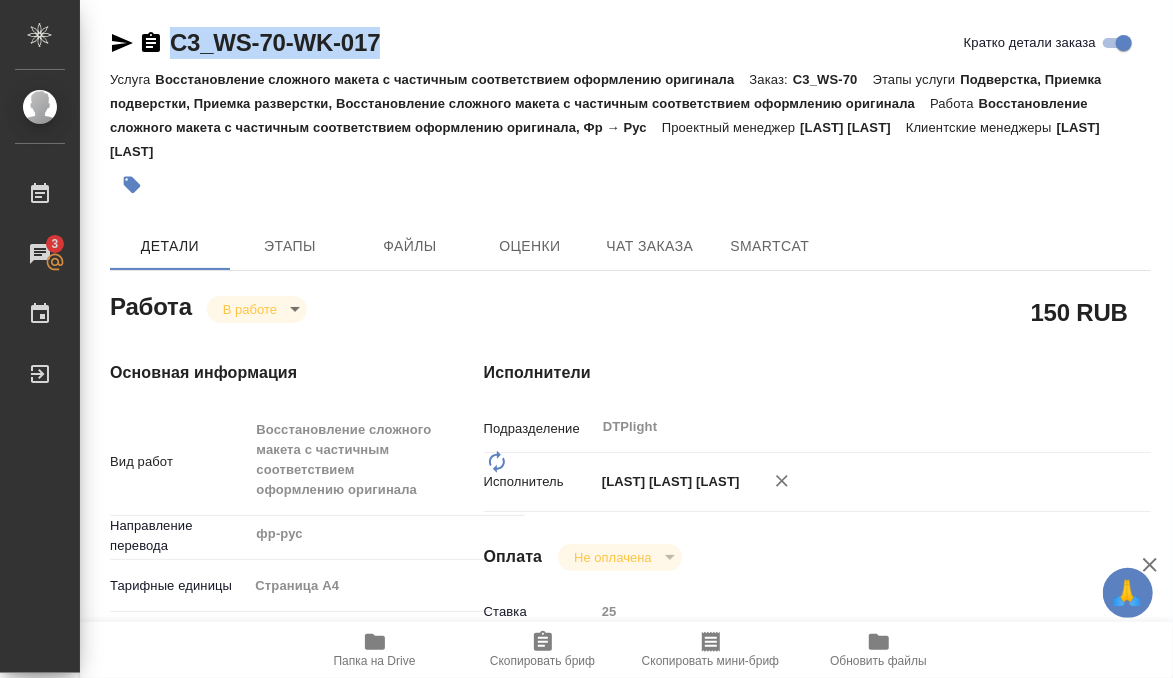 type on "x" 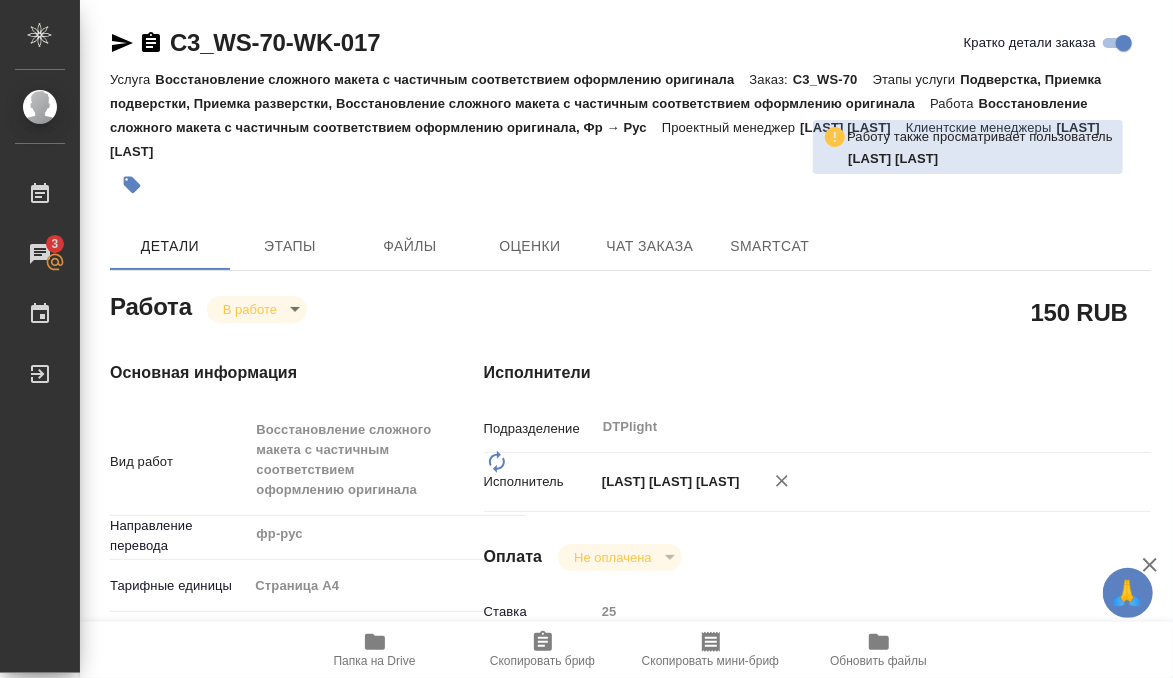 click at bounding box center [457, 185] 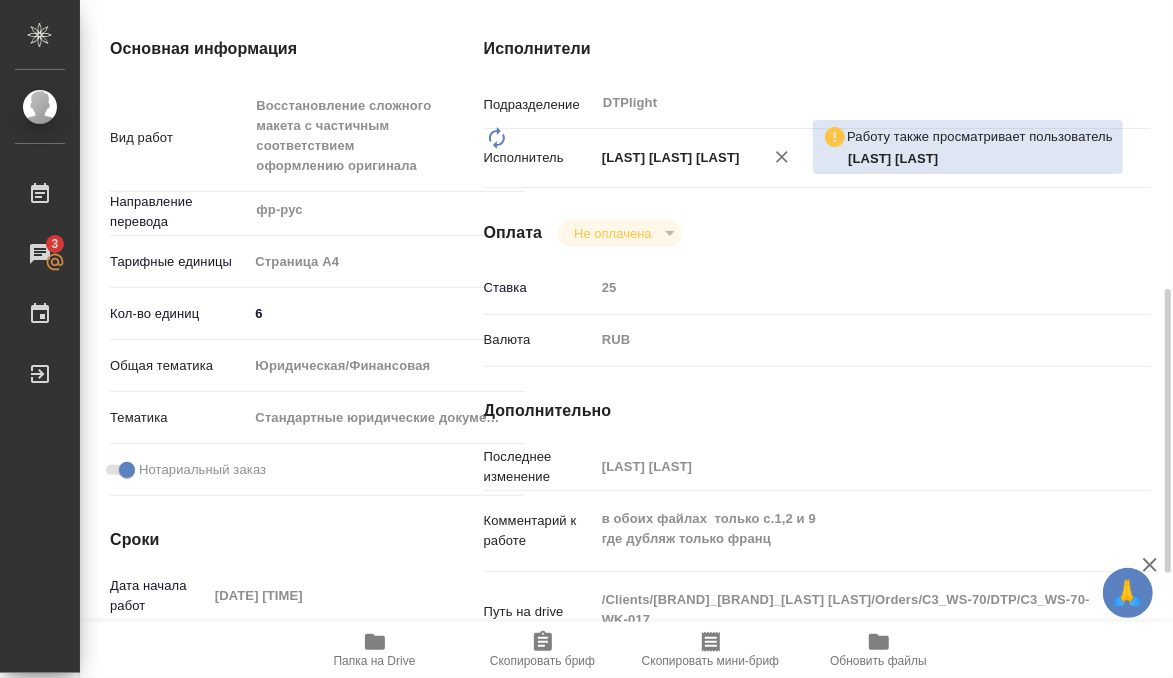 scroll, scrollTop: 432, scrollLeft: 0, axis: vertical 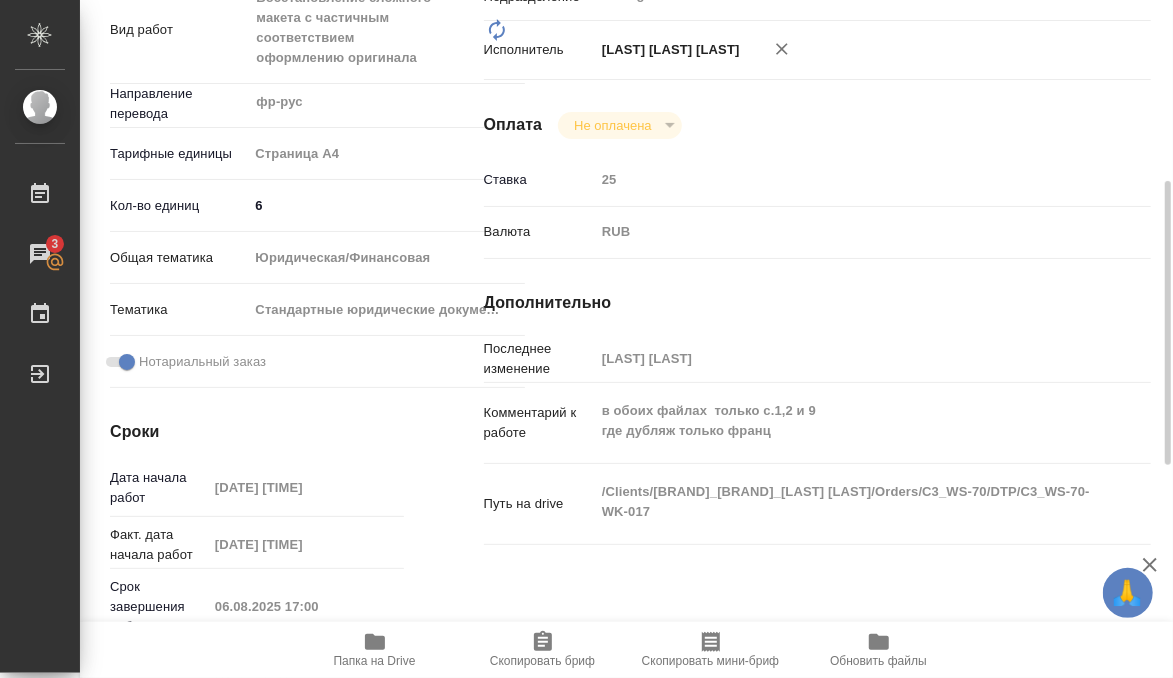 click on "Папка на Drive" at bounding box center [375, 661] 